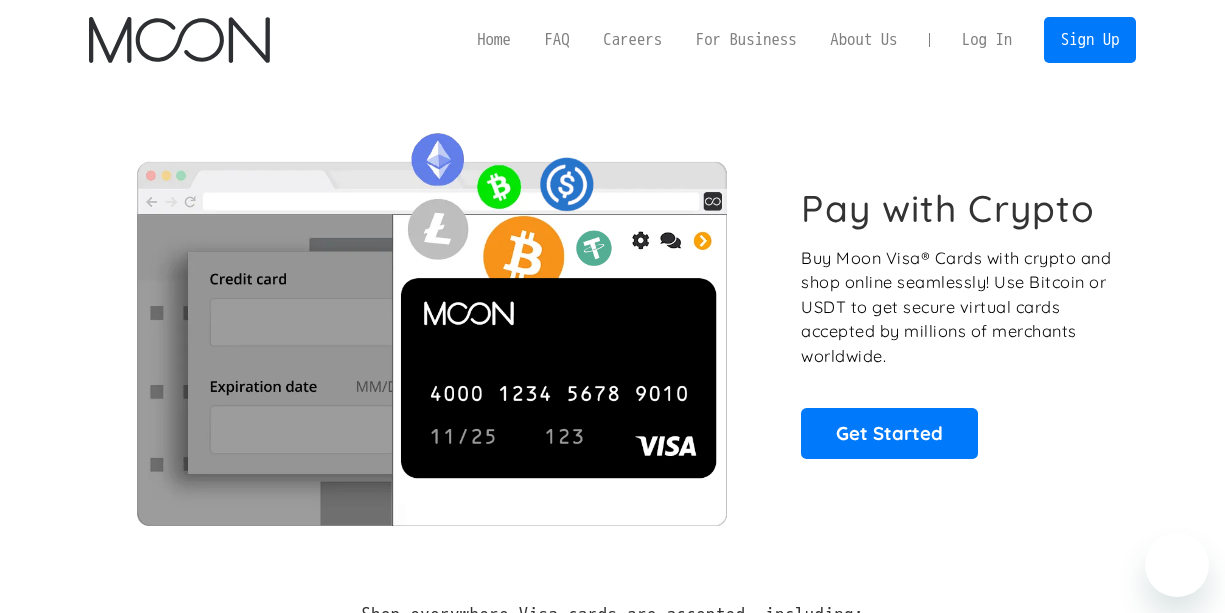 scroll, scrollTop: 0, scrollLeft: 0, axis: both 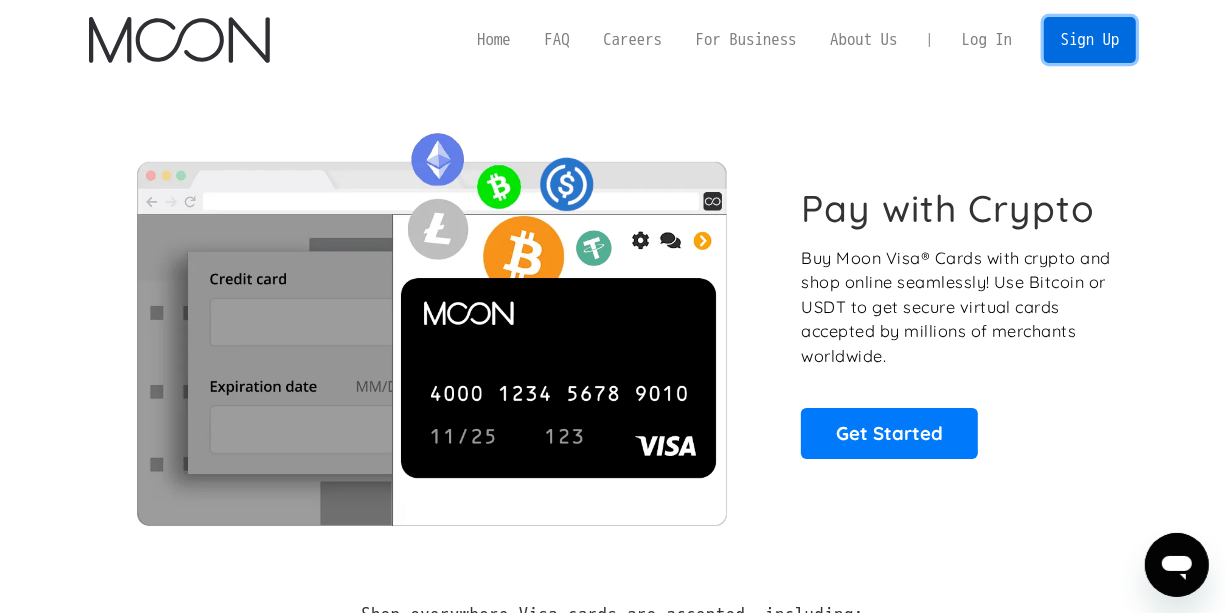 click on "Sign Up" at bounding box center [1090, 39] 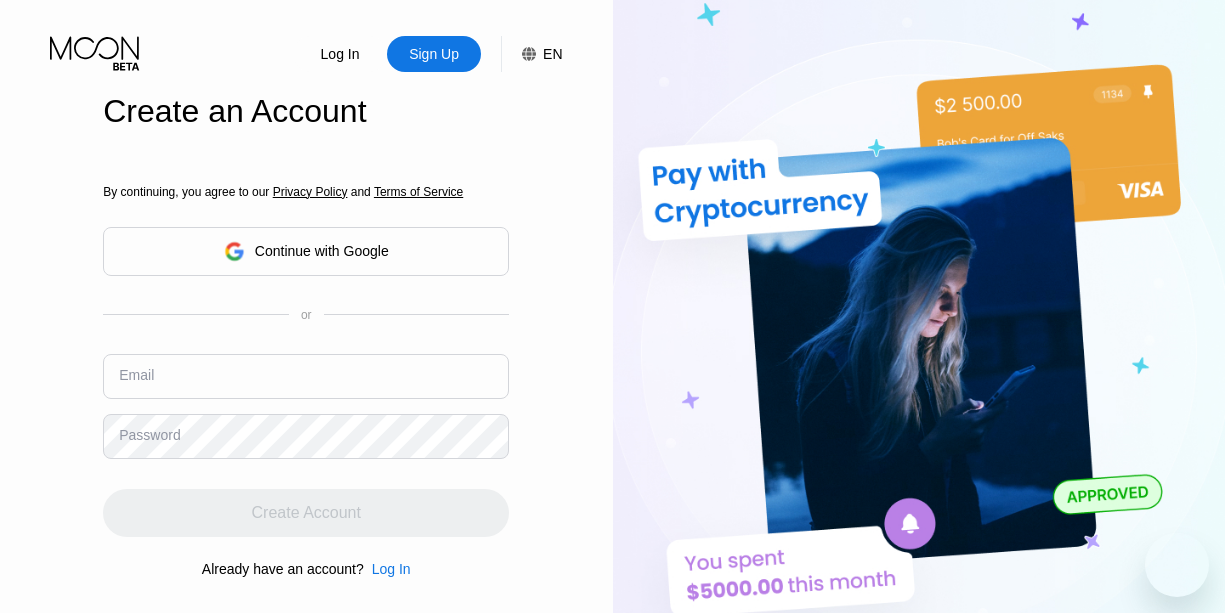 scroll, scrollTop: 0, scrollLeft: 0, axis: both 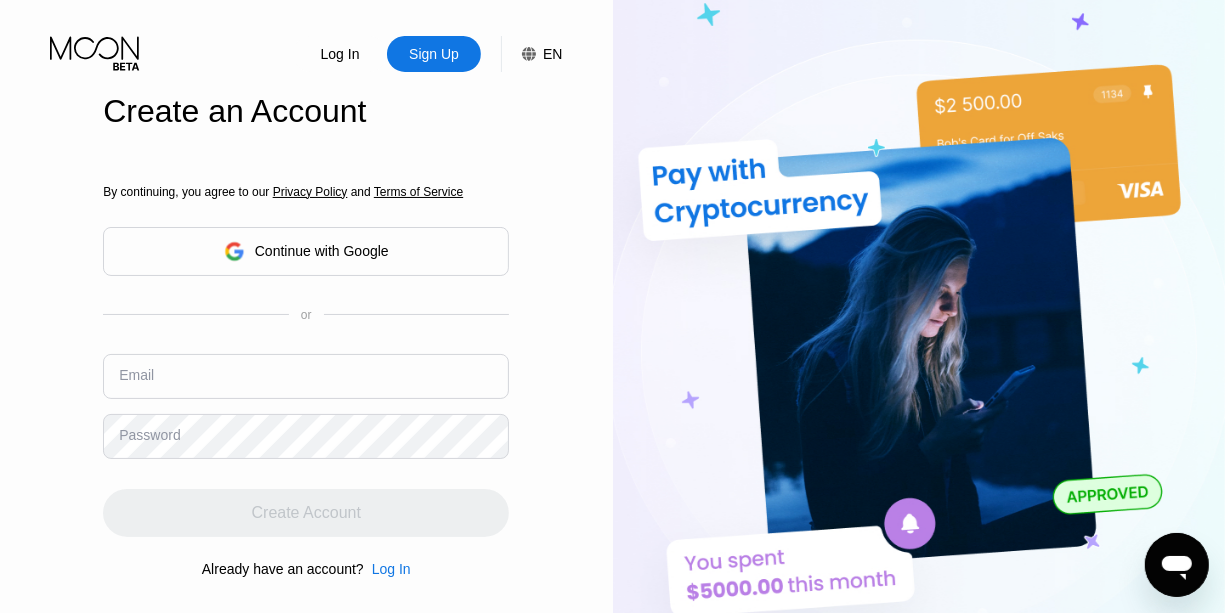 click on "Continue with Google" at bounding box center (322, 251) 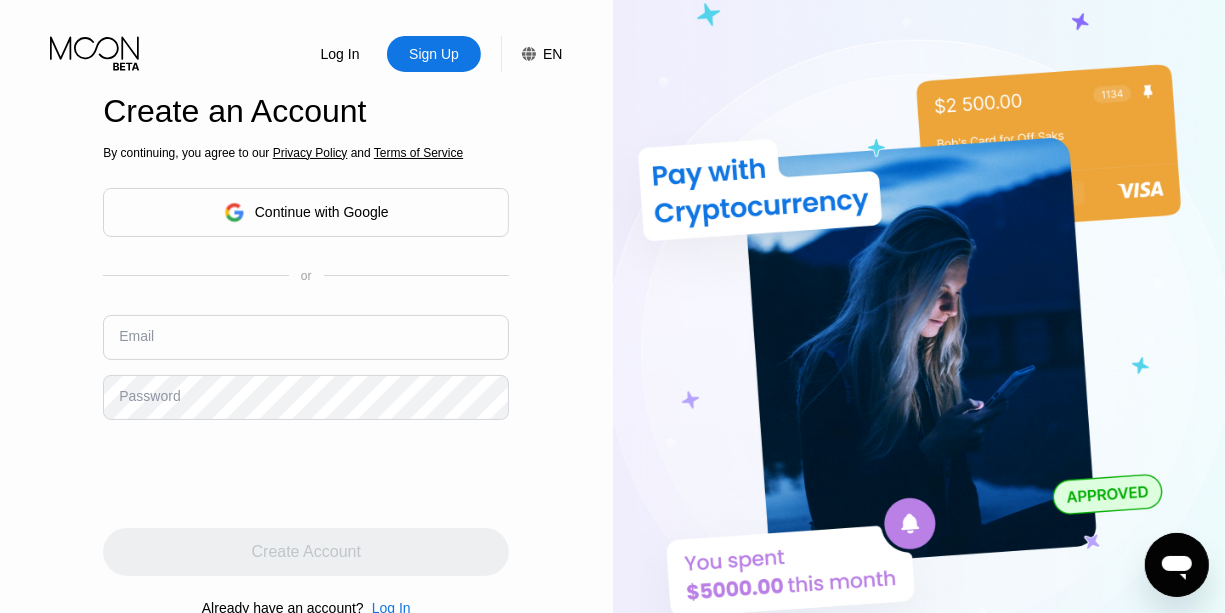 click on "Continue with Google" at bounding box center [322, 212] 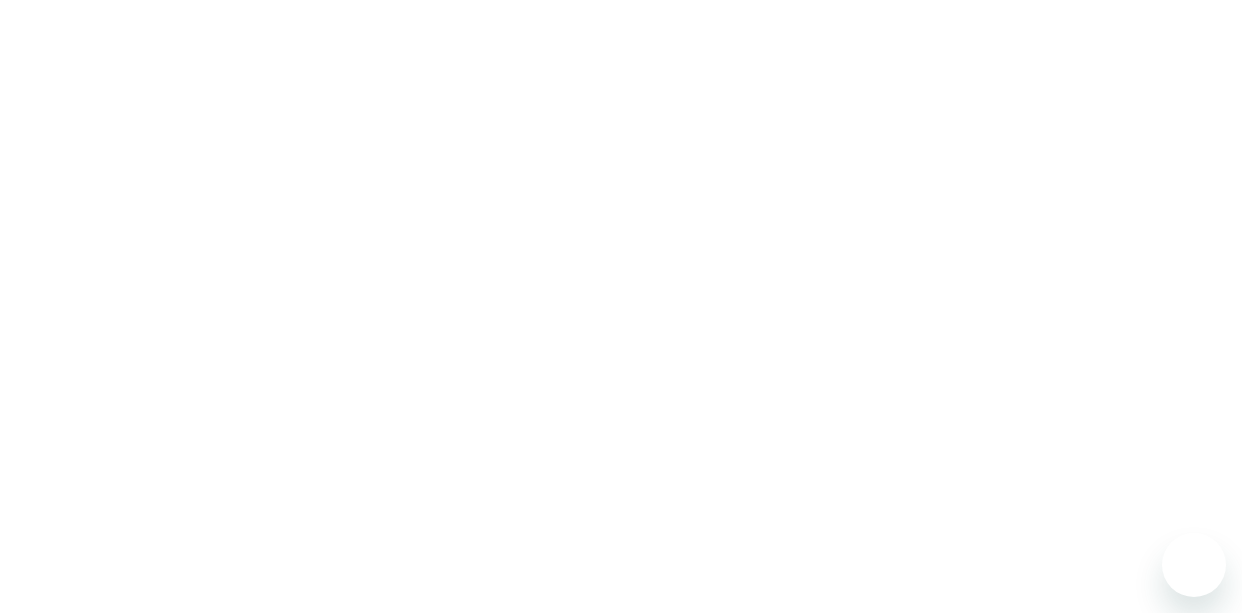 scroll, scrollTop: 0, scrollLeft: 0, axis: both 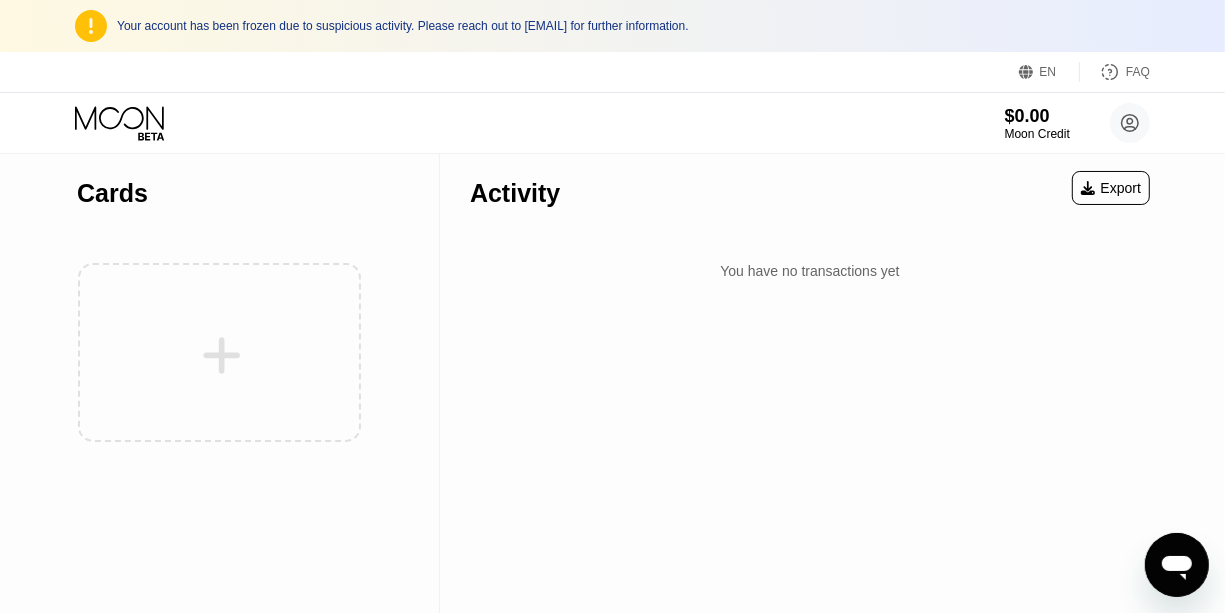 drag, startPoint x: 536, startPoint y: 129, endPoint x: 333, endPoint y: 289, distance: 258.47437 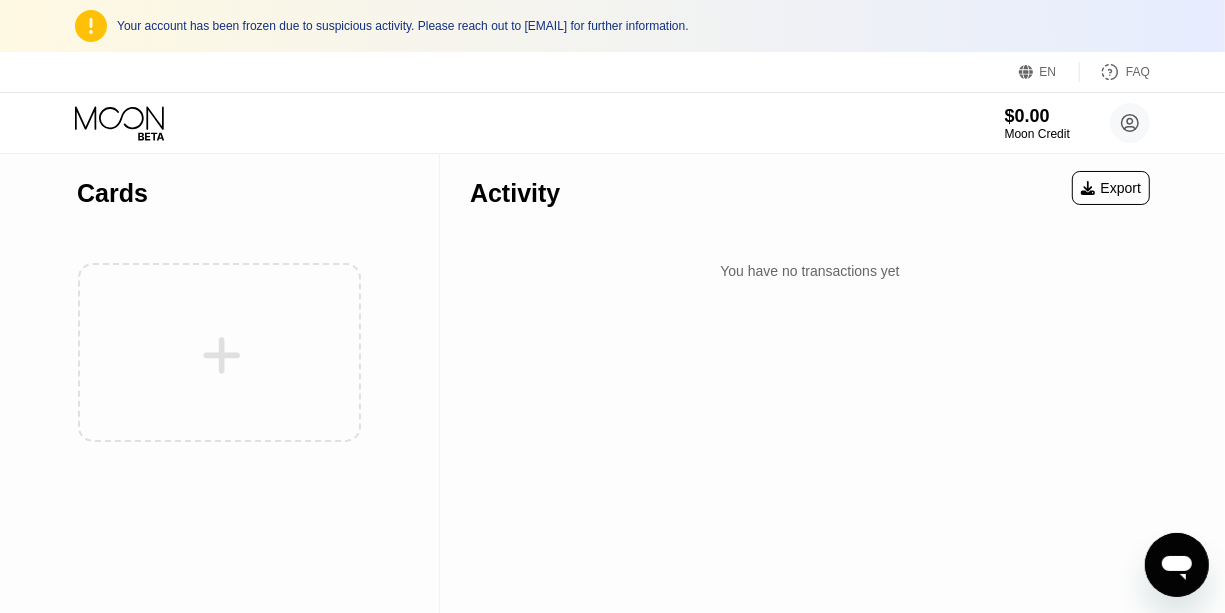 click on "Activity Export" at bounding box center [810, 188] 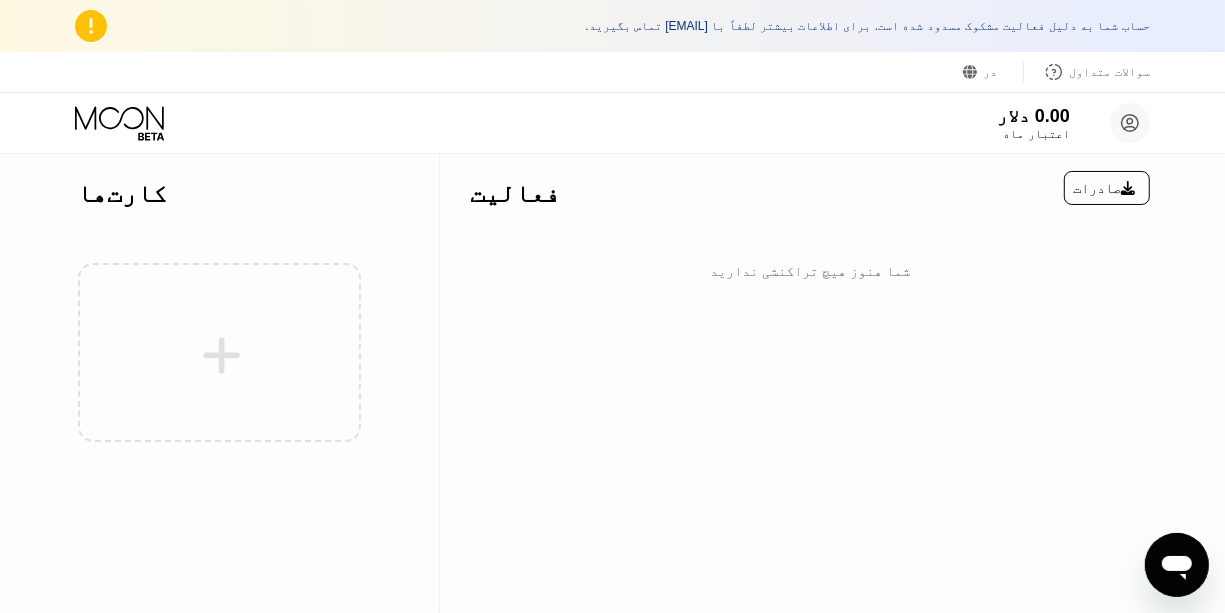 click on "فعالیت صادرات شما هنوز هیچ تراکنشی ندارید" at bounding box center [810, 221] 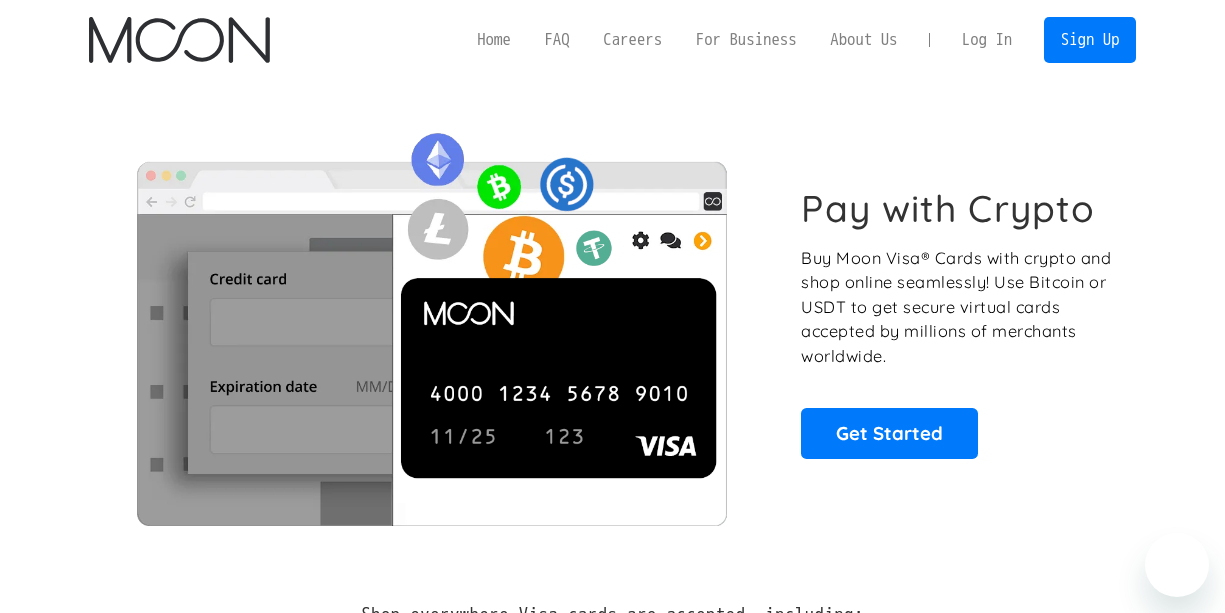 scroll, scrollTop: 0, scrollLeft: 0, axis: both 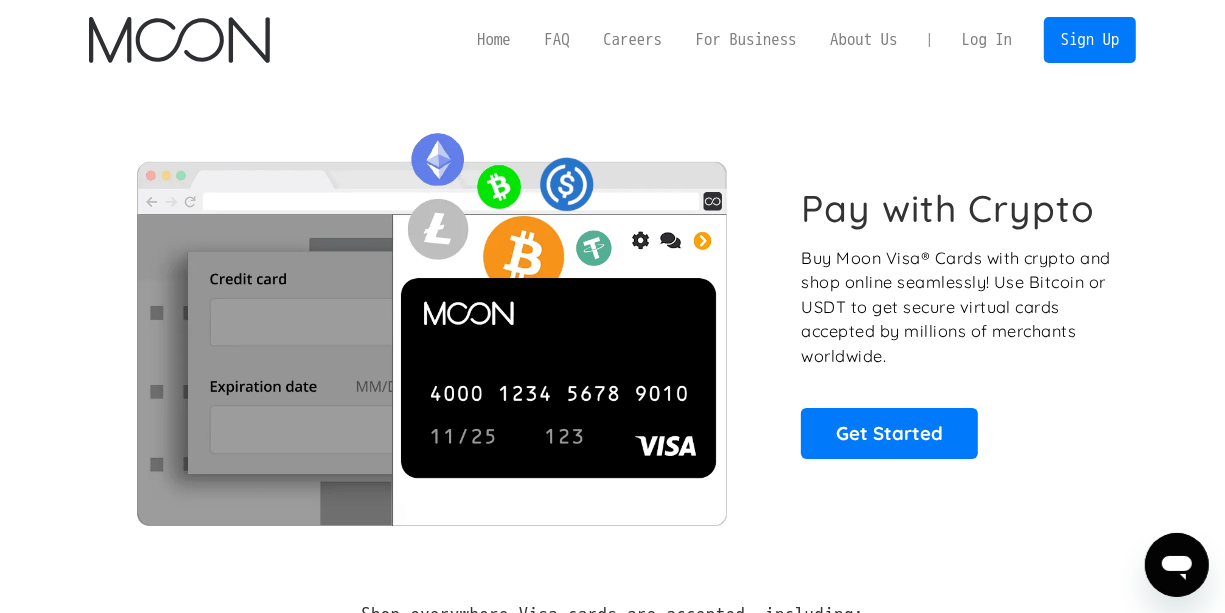 click on "Log In" at bounding box center (987, 40) 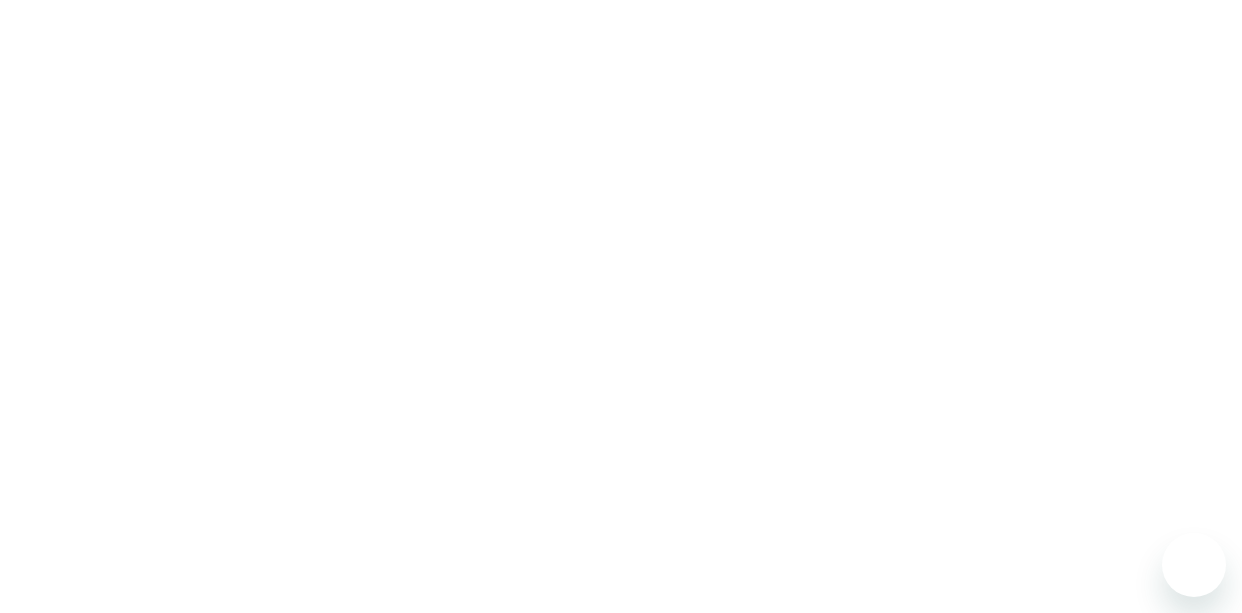 scroll, scrollTop: 0, scrollLeft: 0, axis: both 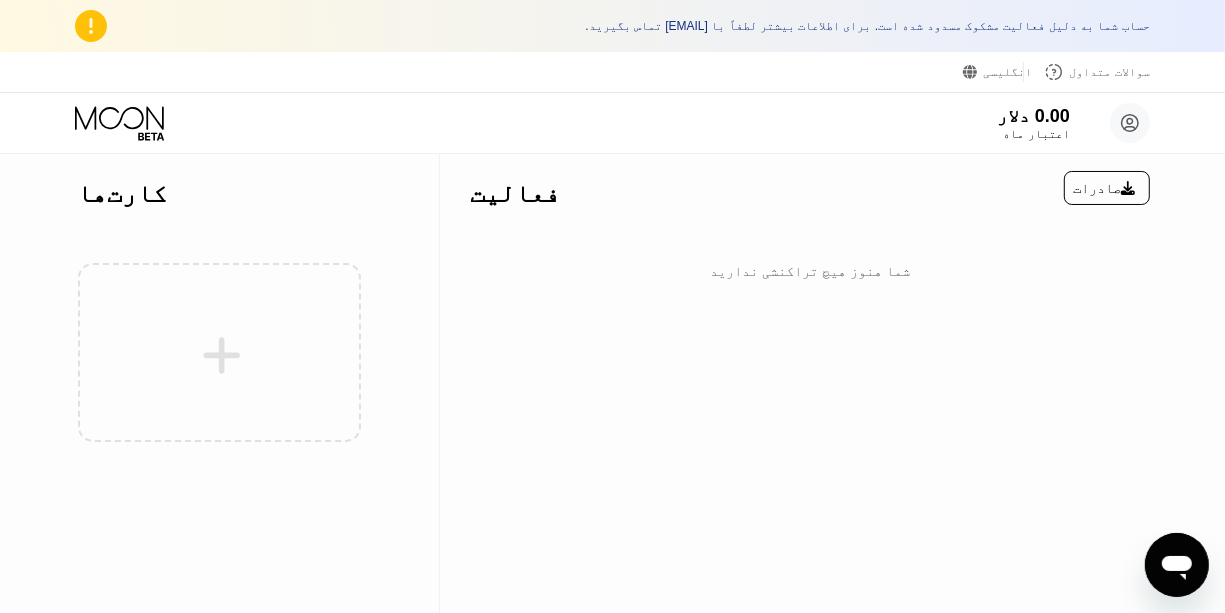 click on "فعالیت صادرات شما هنوز هیچ تراکنشی ندارید" at bounding box center (810, 383) 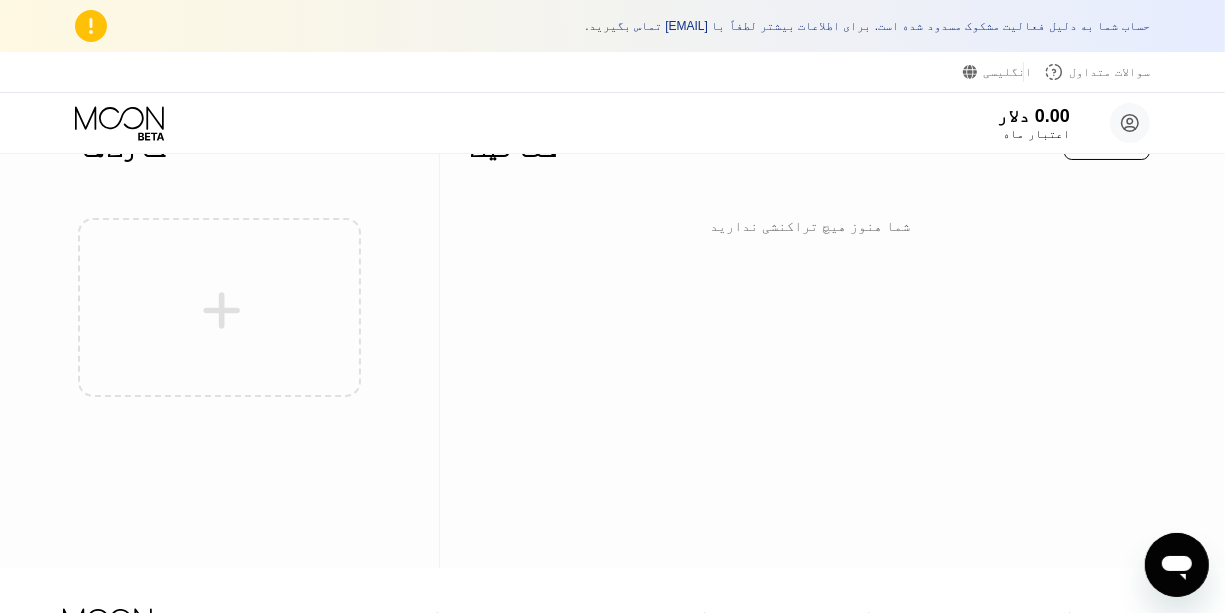 scroll, scrollTop: 0, scrollLeft: 0, axis: both 